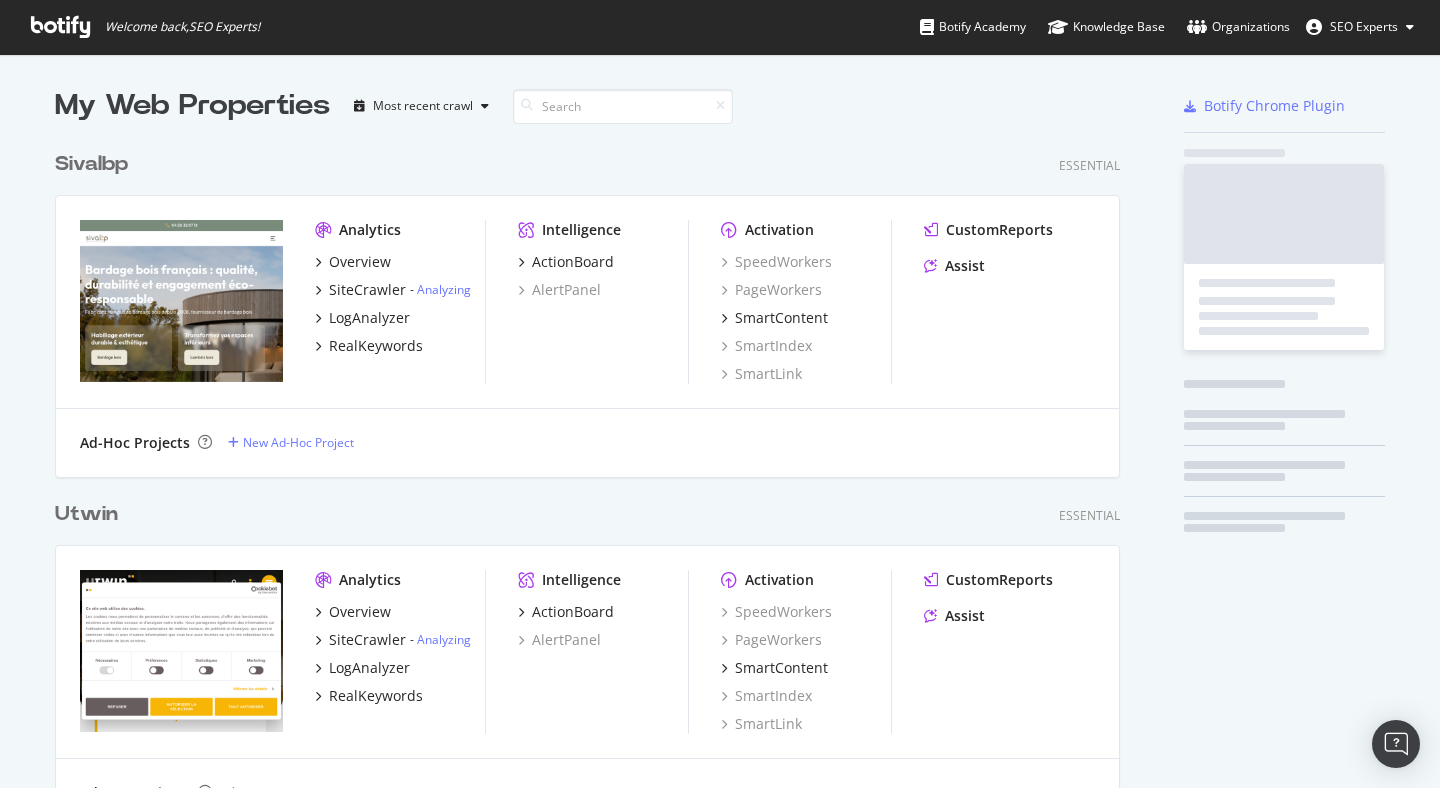 scroll, scrollTop: 0, scrollLeft: 0, axis: both 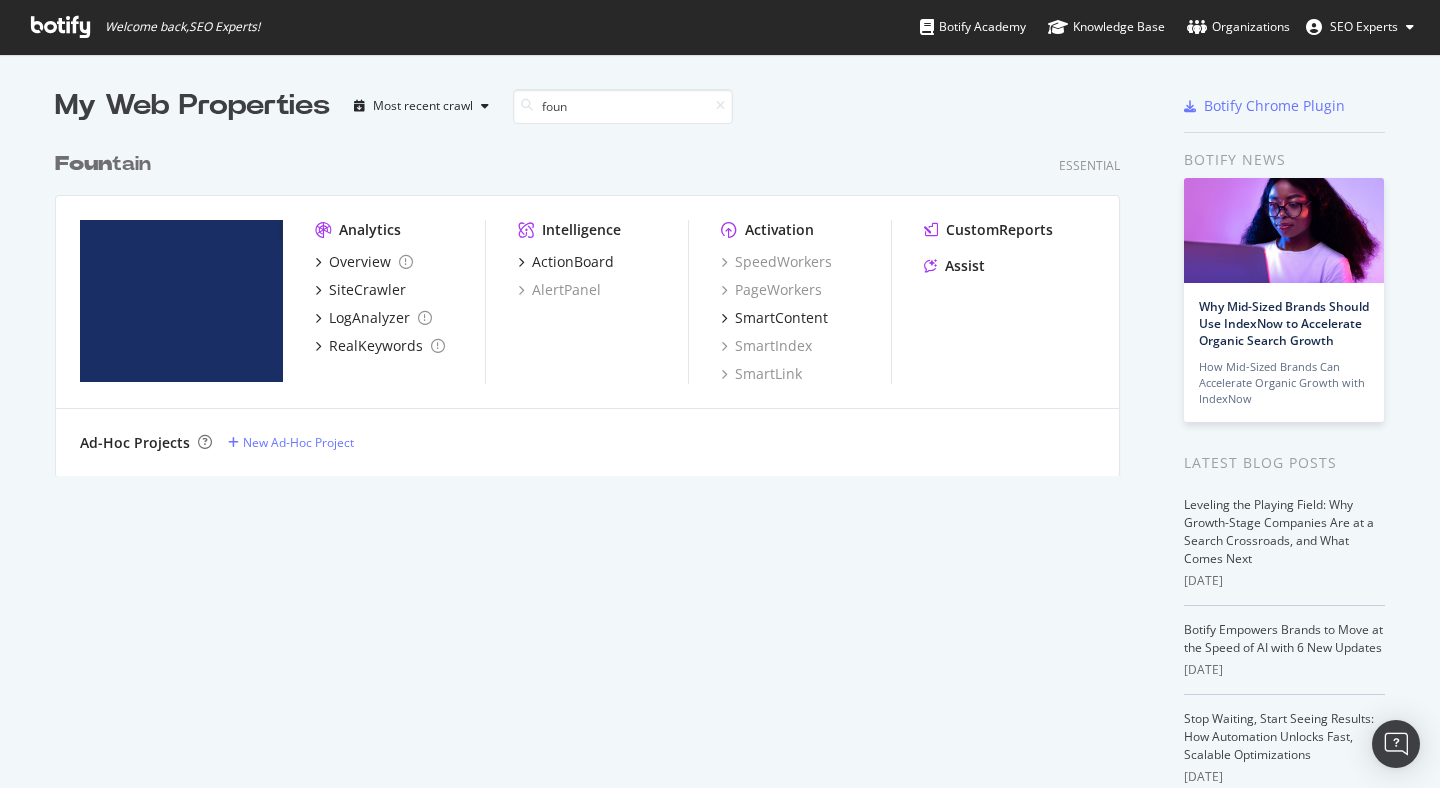 type on "foun" 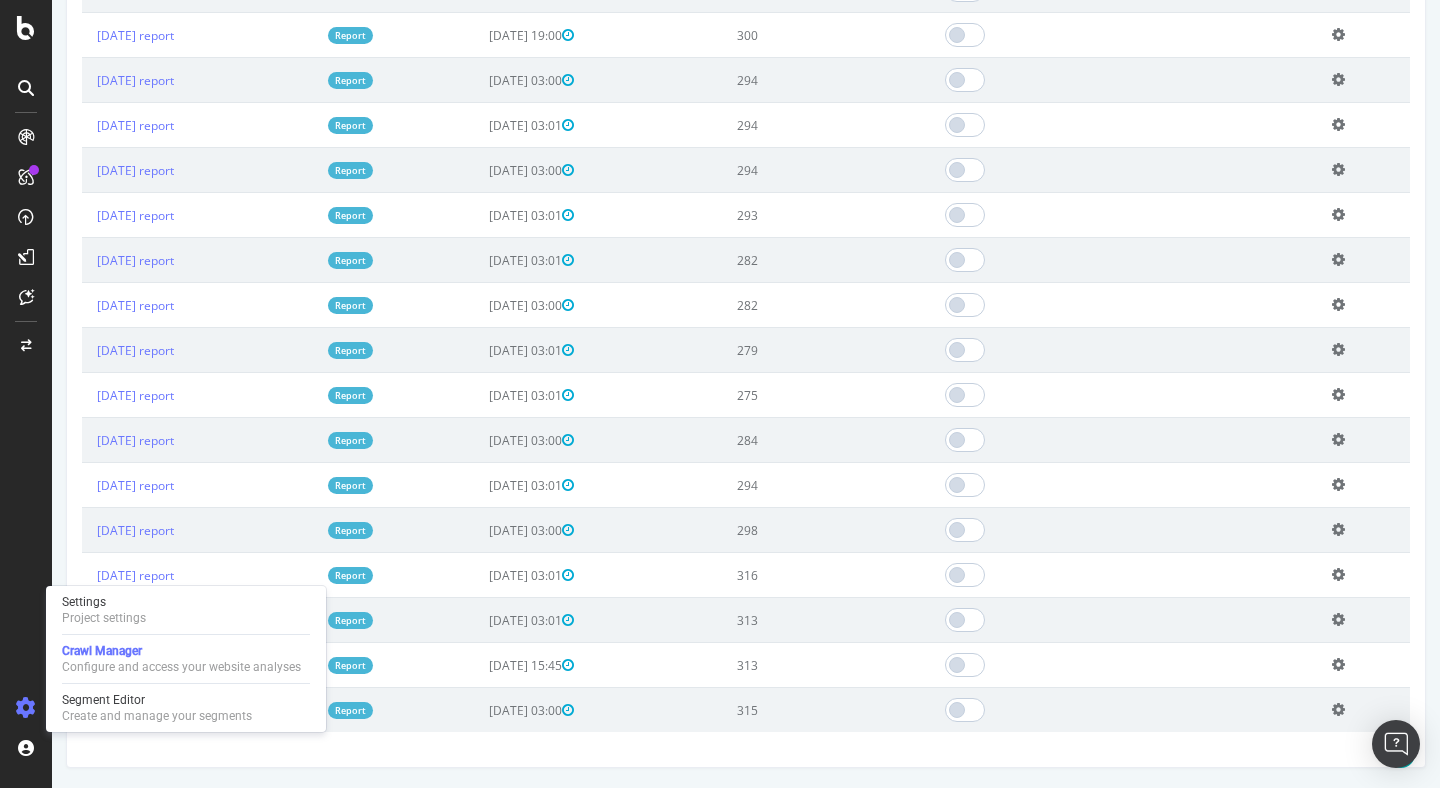 scroll, scrollTop: 0, scrollLeft: 0, axis: both 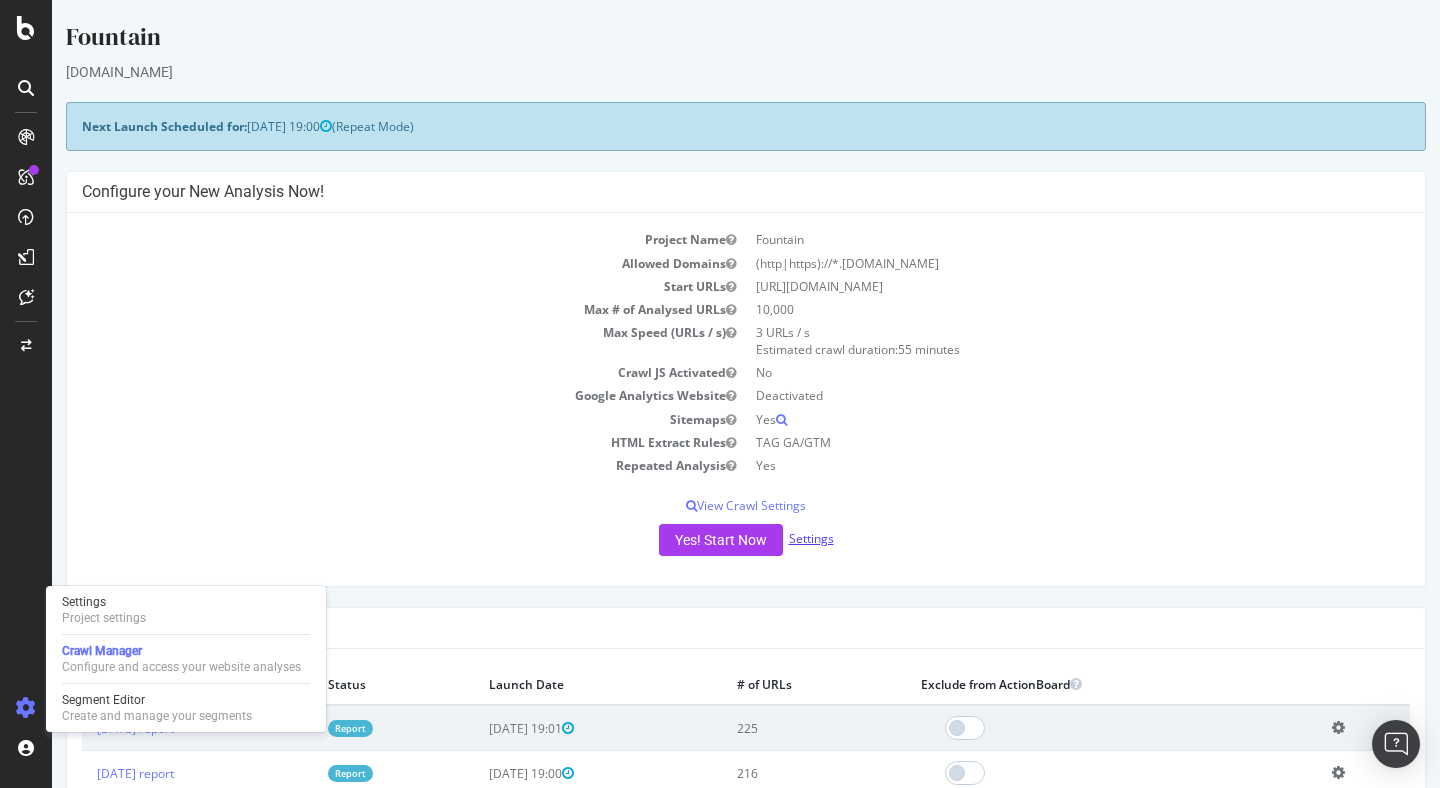 click on "Settings" at bounding box center (811, 538) 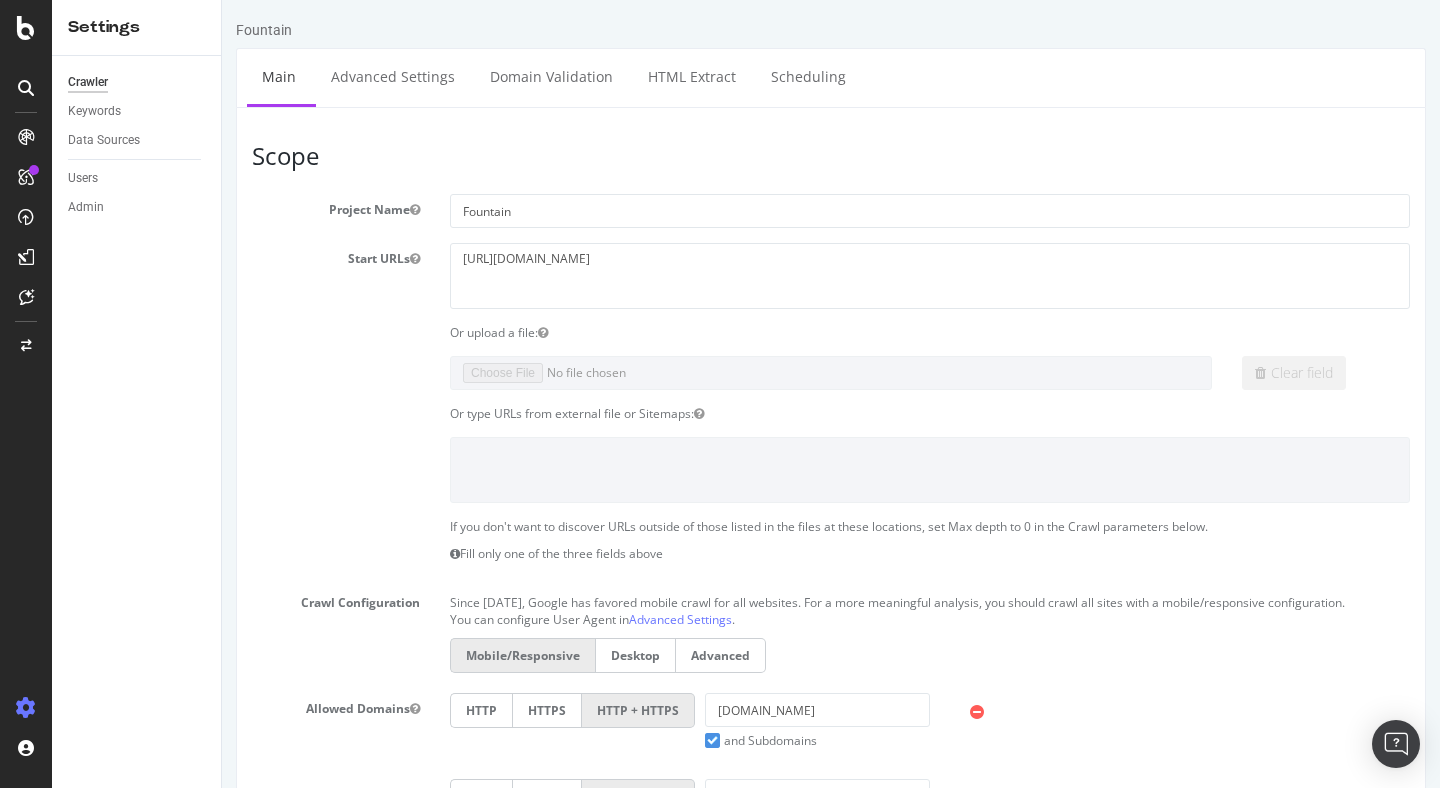 scroll, scrollTop: 0, scrollLeft: 0, axis: both 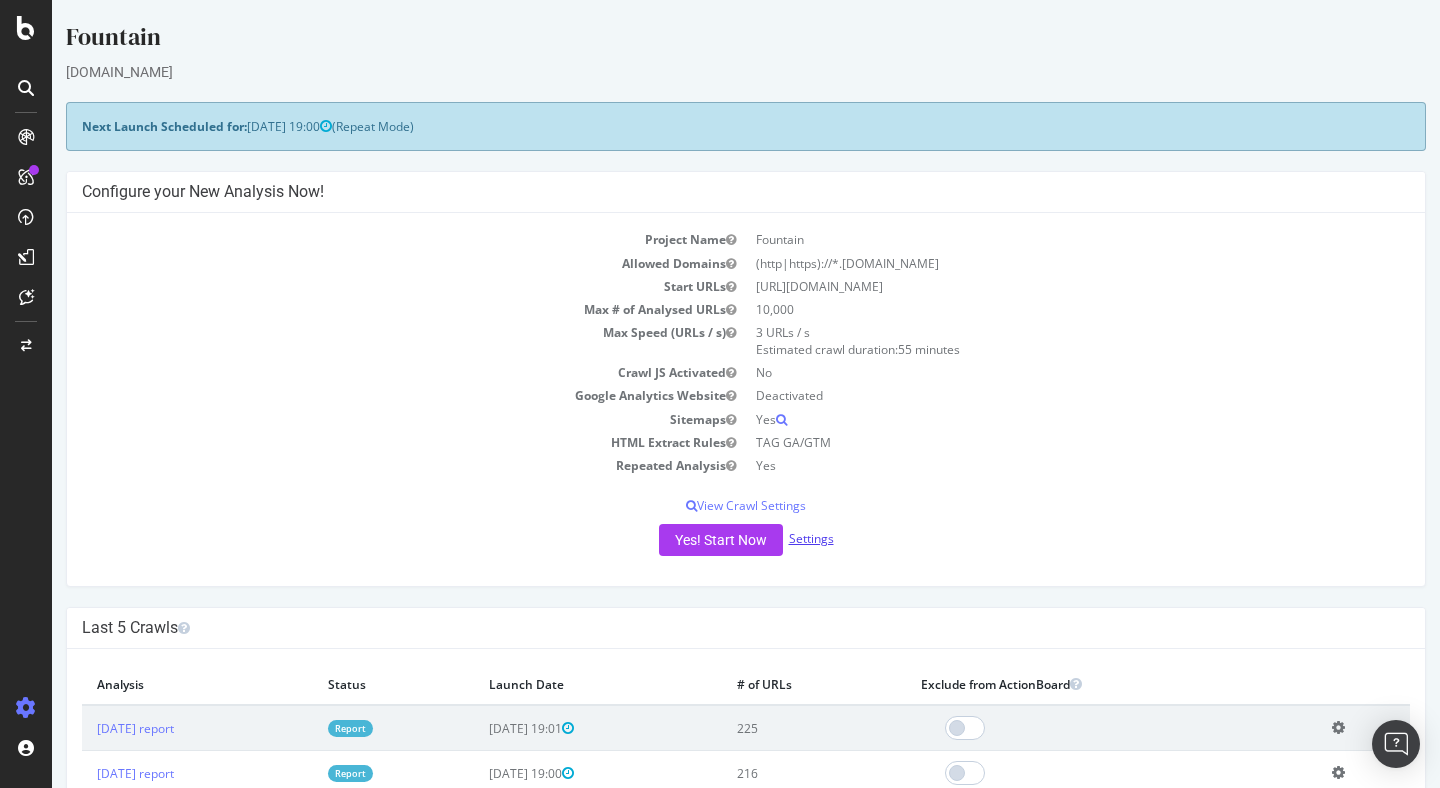 click on "Settings" at bounding box center [811, 538] 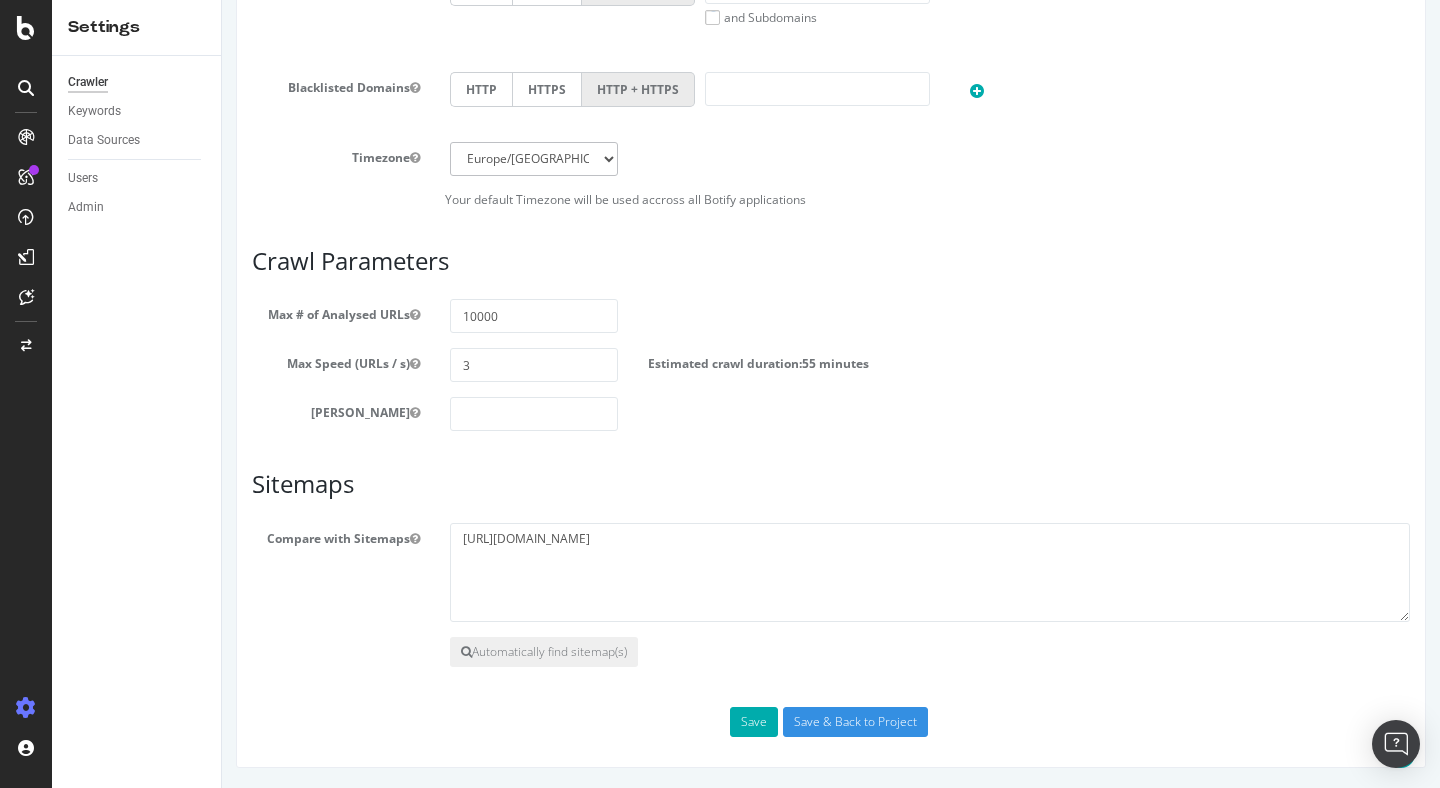 scroll, scrollTop: 0, scrollLeft: 0, axis: both 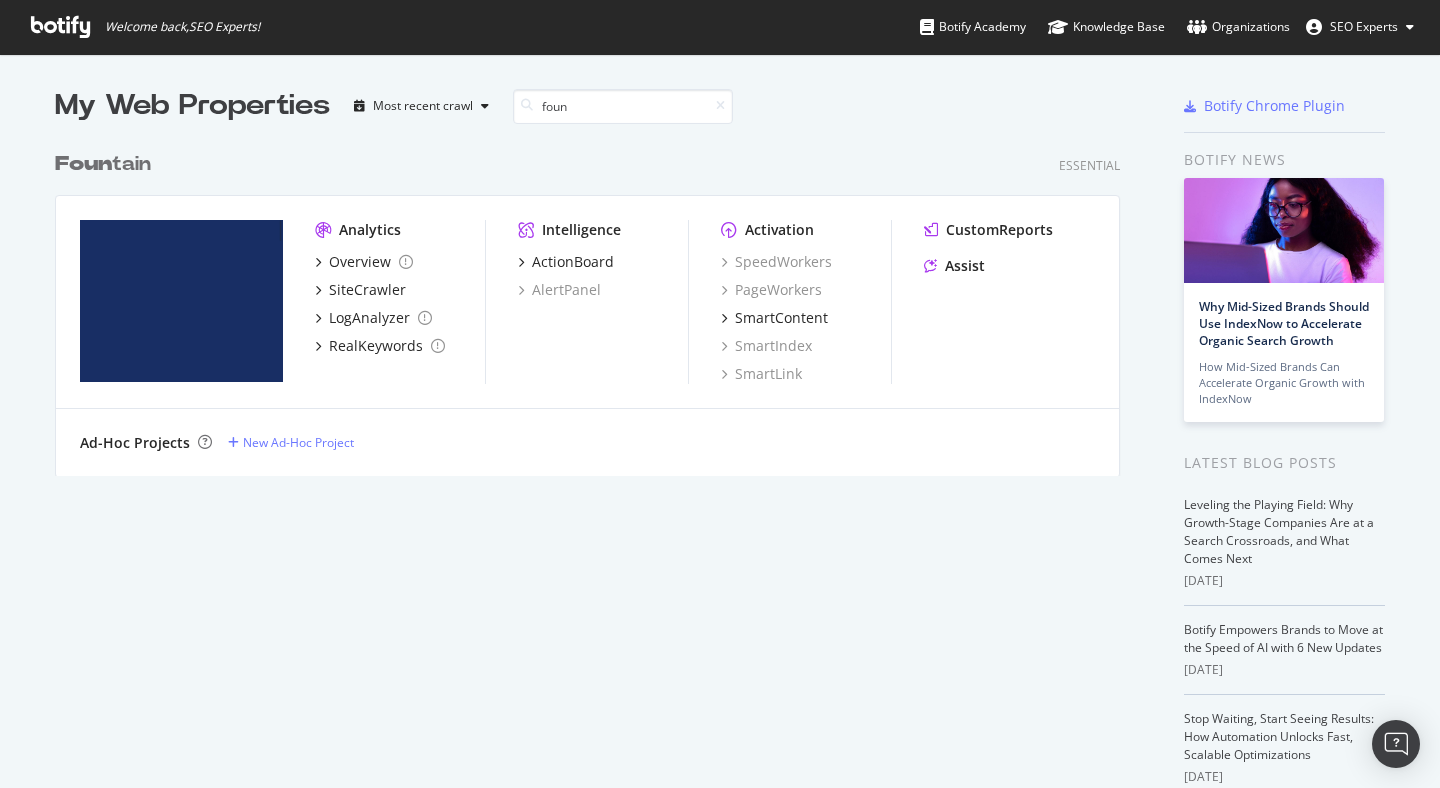 type on "foun" 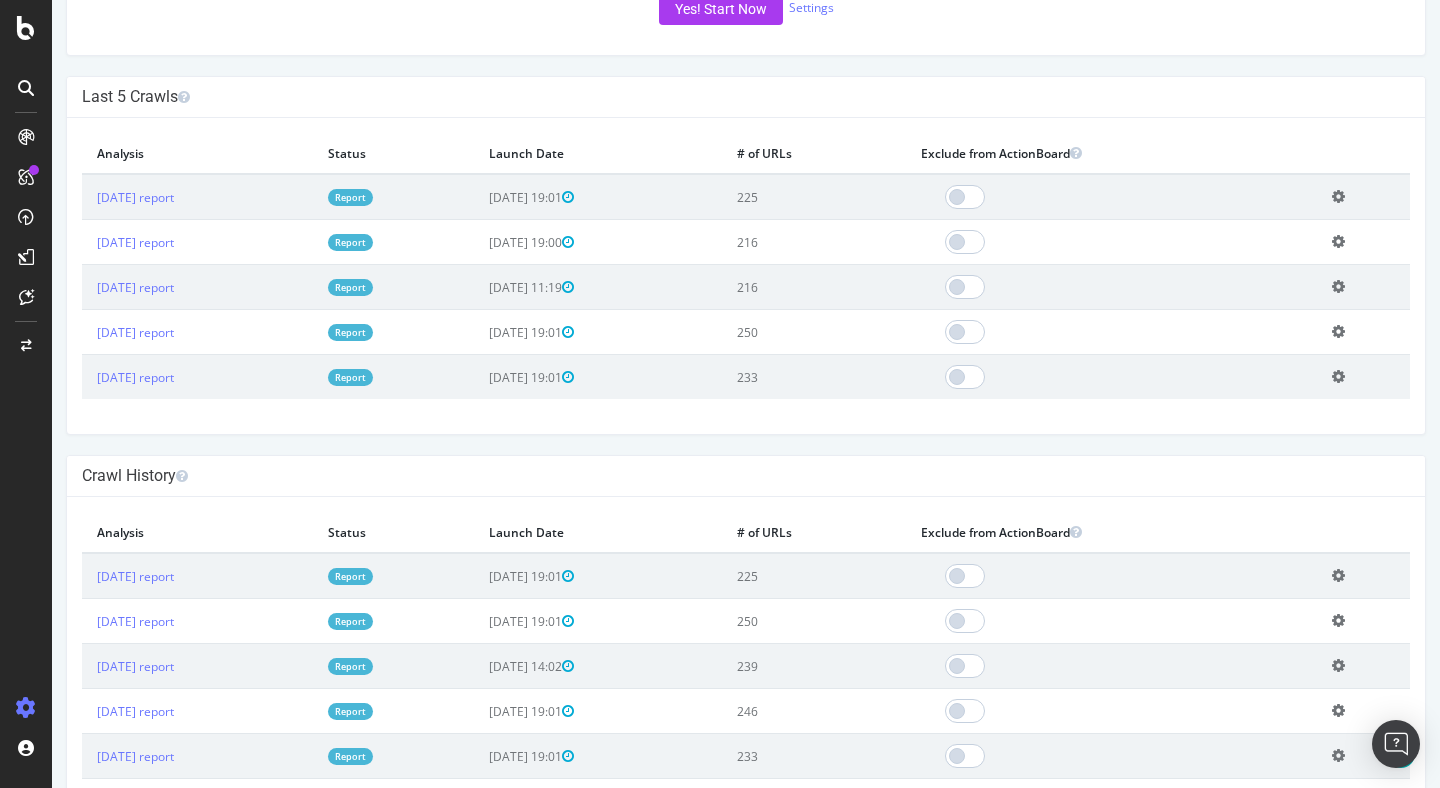 scroll, scrollTop: 468, scrollLeft: 0, axis: vertical 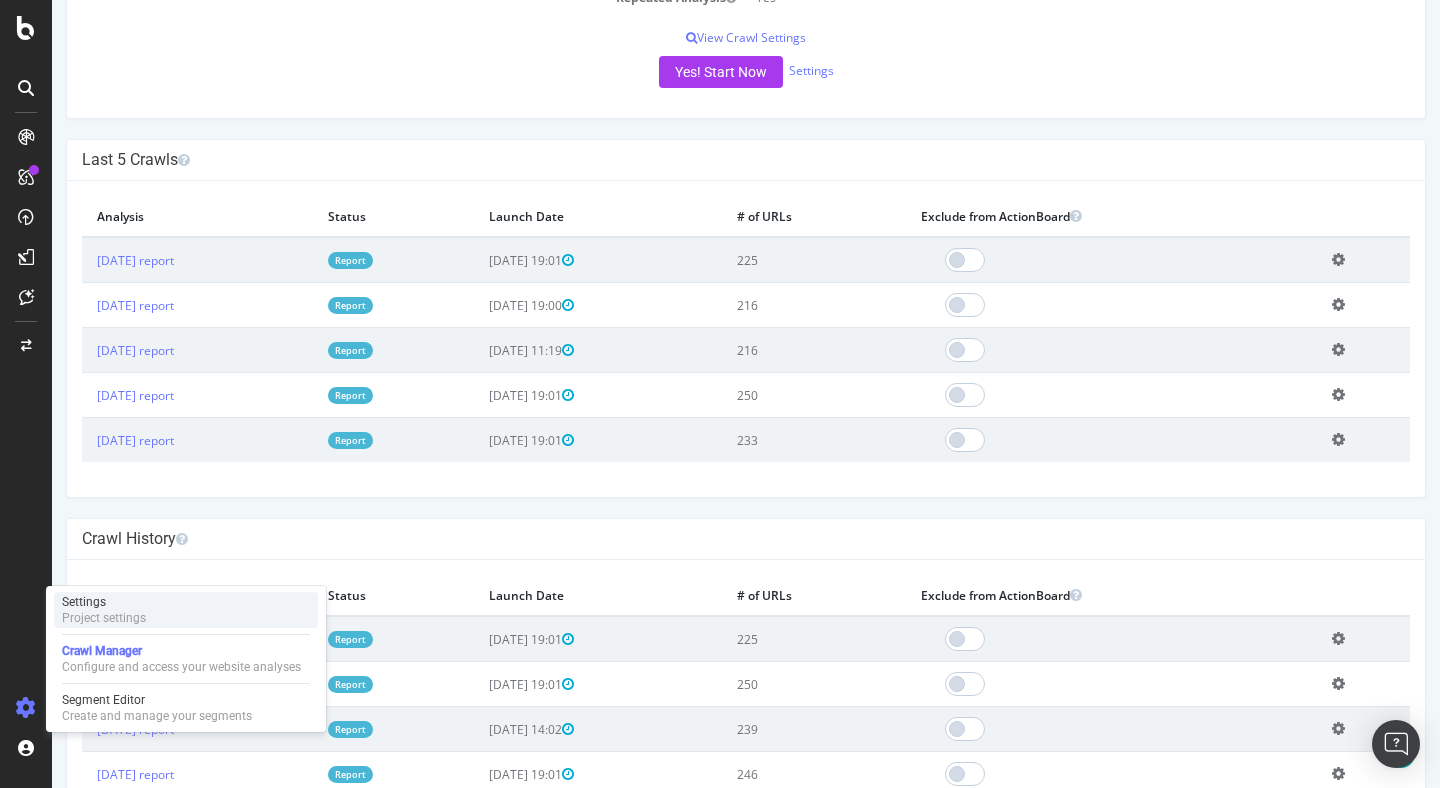 click on "Settings Project settings" at bounding box center [186, 610] 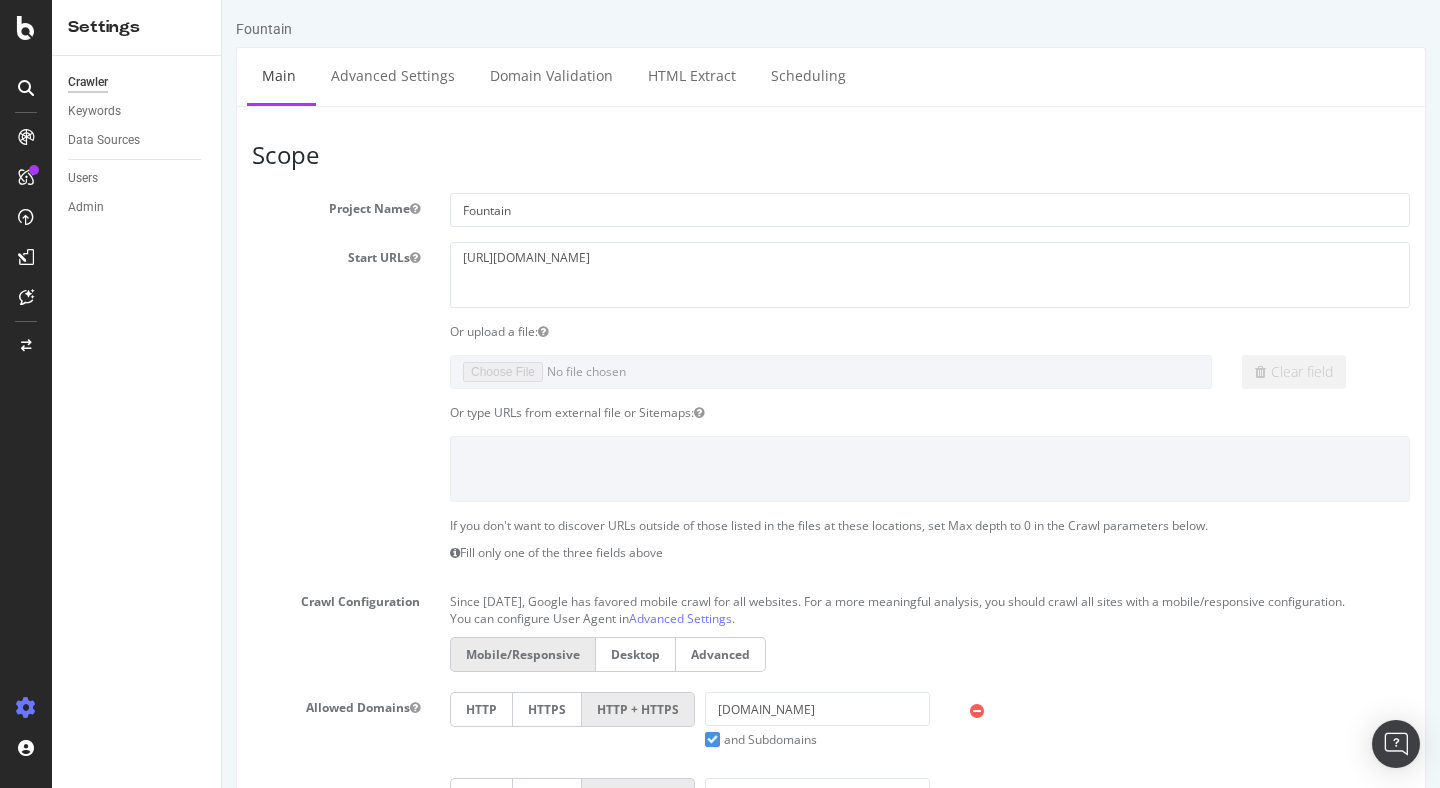 scroll, scrollTop: 0, scrollLeft: 0, axis: both 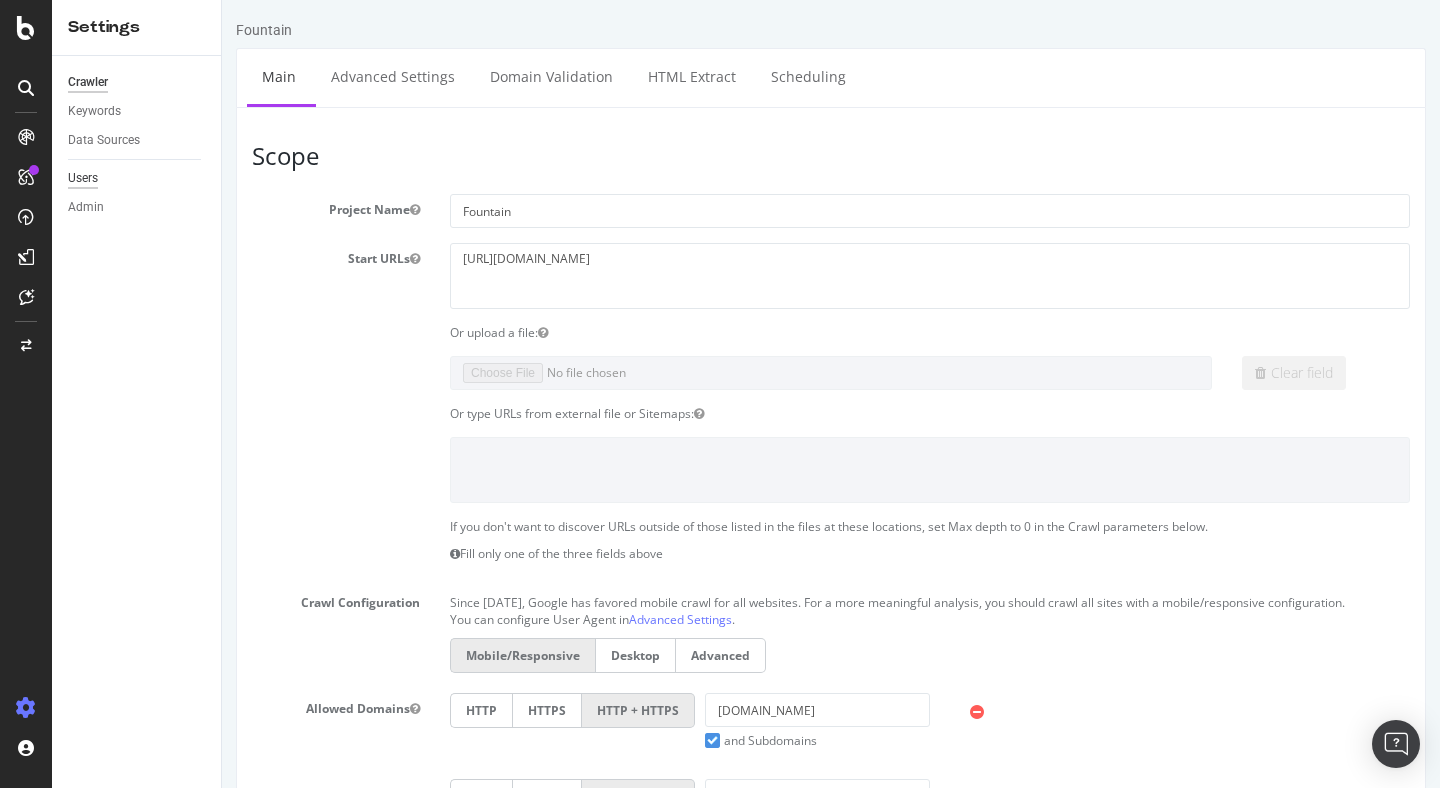 click on "Users" at bounding box center (83, 178) 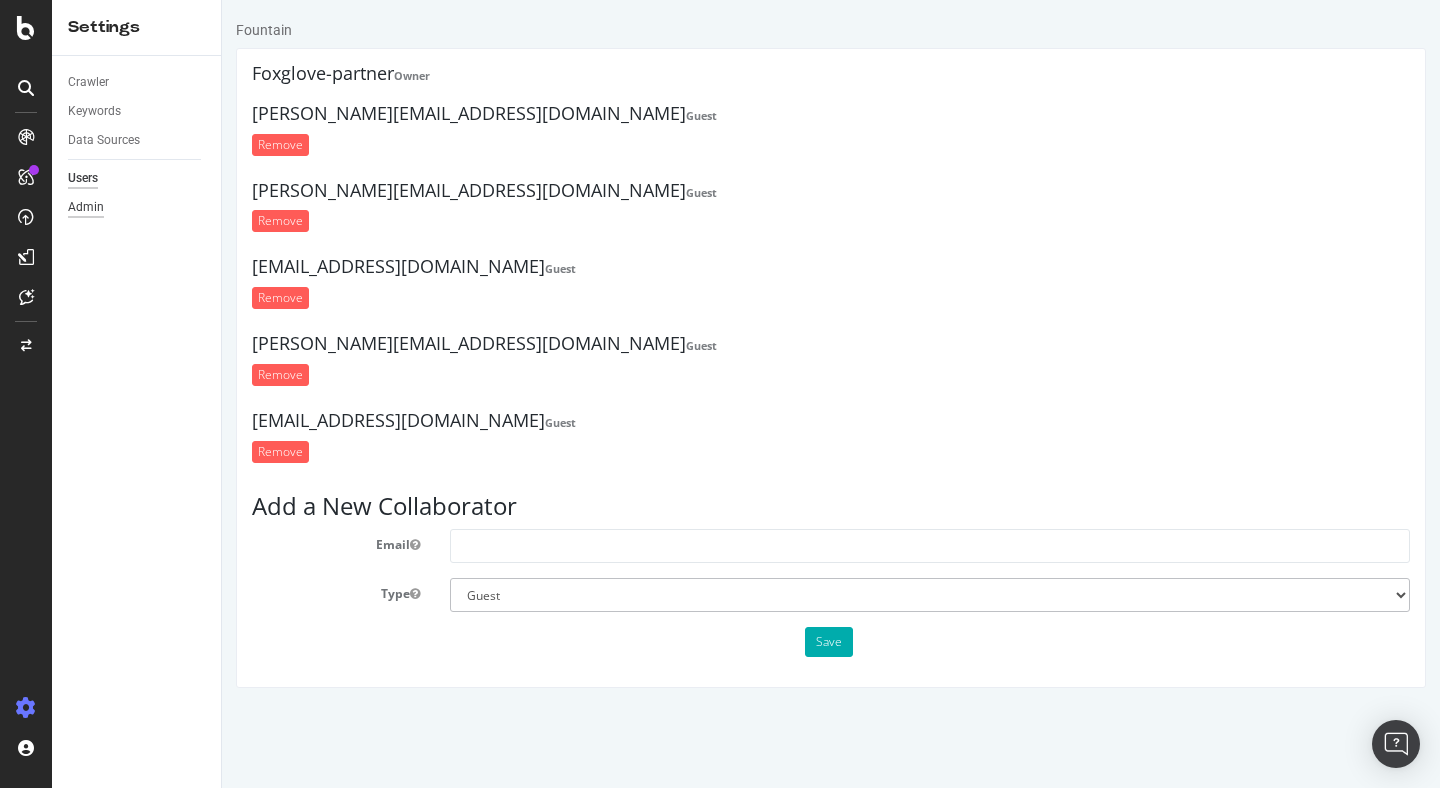 scroll, scrollTop: 0, scrollLeft: 0, axis: both 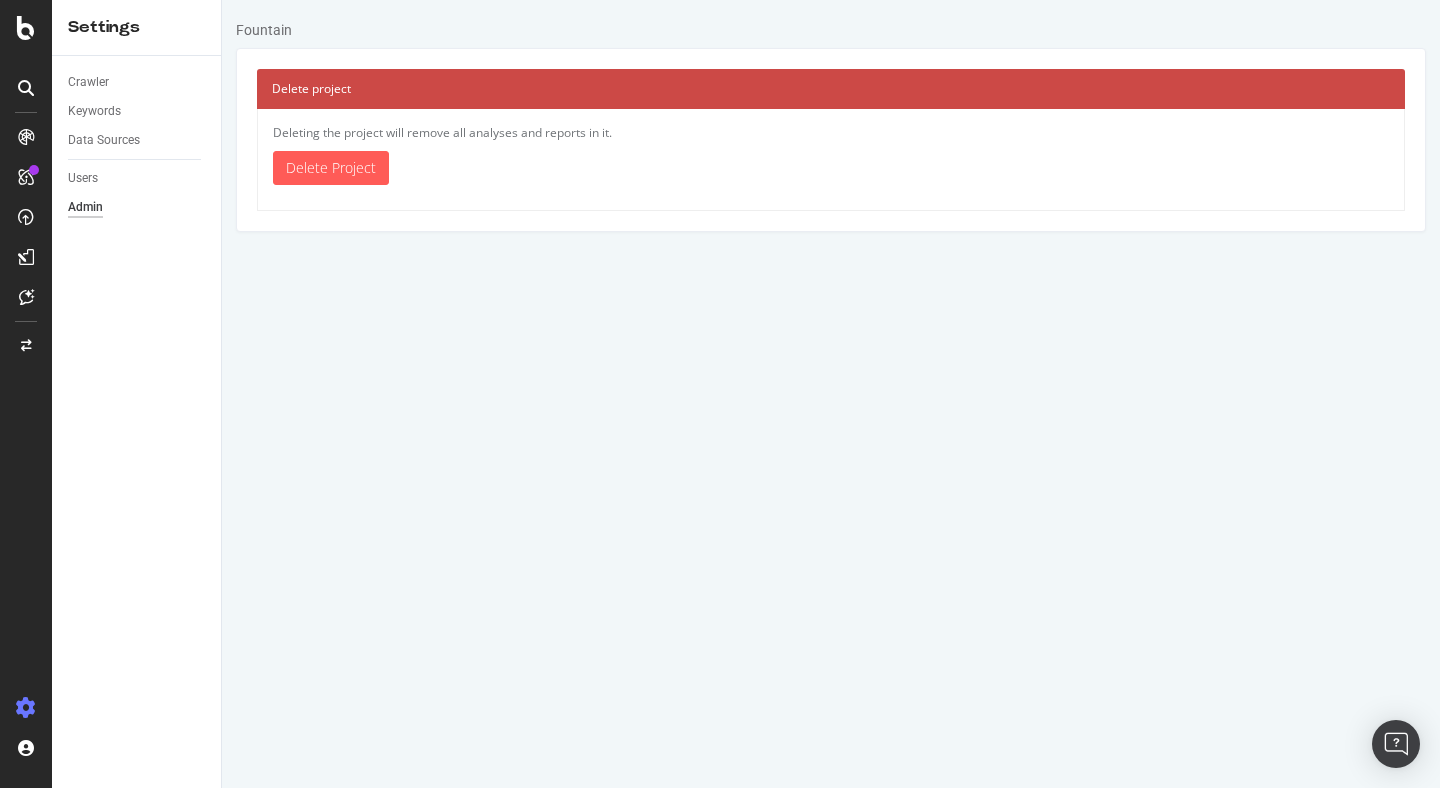 click on "Fountain
Delete project
Deleting the project will remove all analyses and reports in it.
× Fermer
Delete Project ?
Are you sure you want to delete the project
"Fountain"? This action cannot be undone, you’ll lose the project and all its components.  Close Yes, Delete Project
Delete Project" at bounding box center [831, 116] 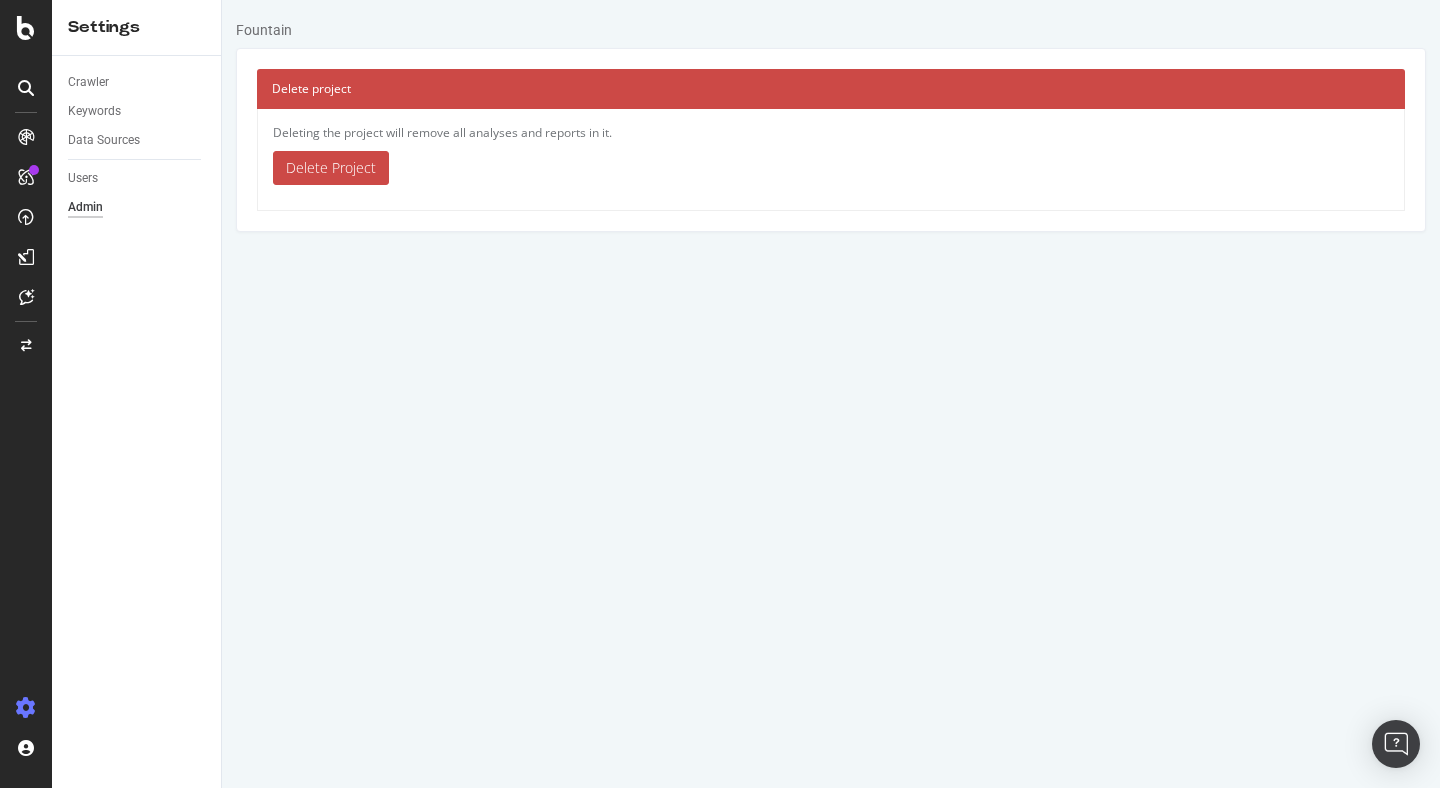 click on "Delete Project" at bounding box center (331, 168) 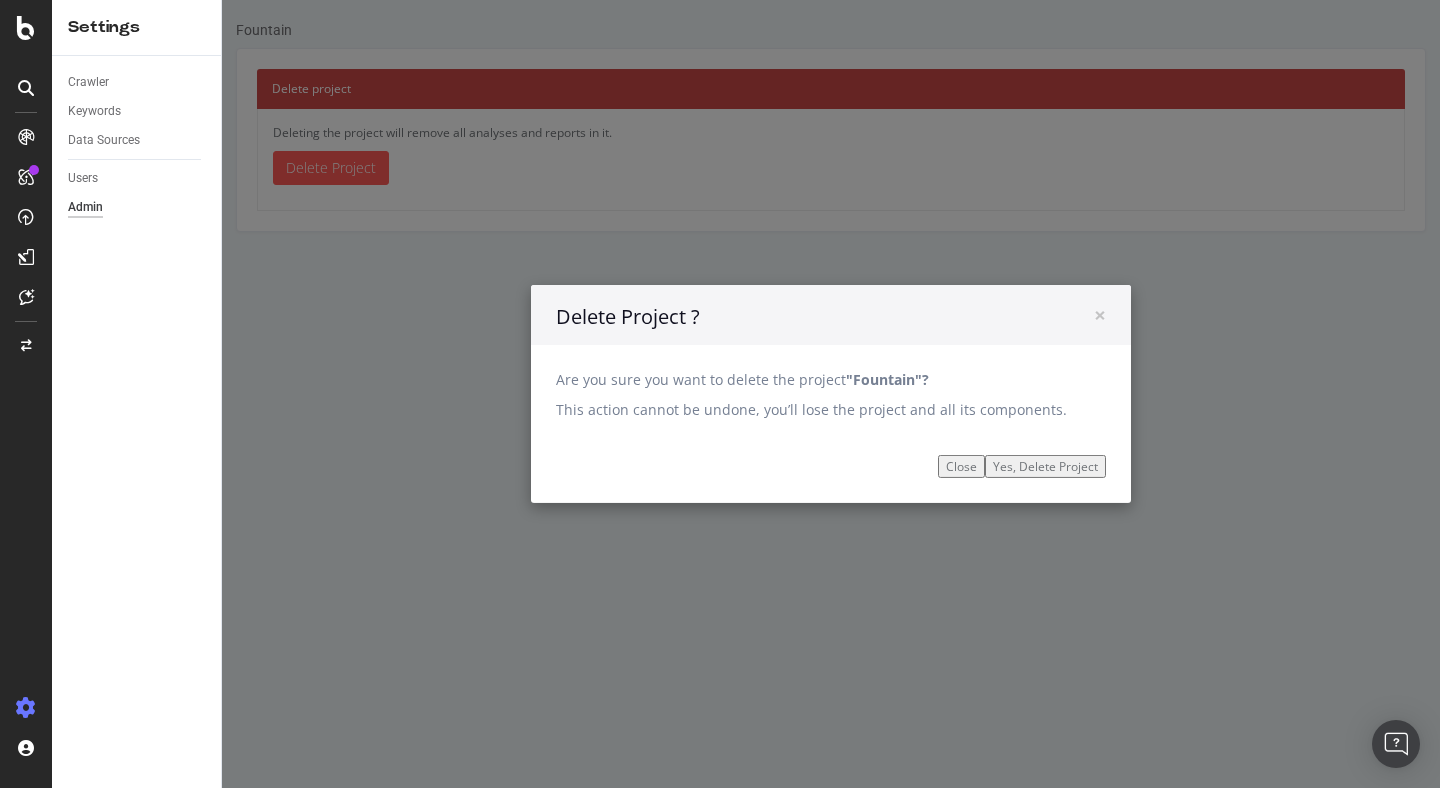 click on "Yes, Delete Project" at bounding box center (1045, 466) 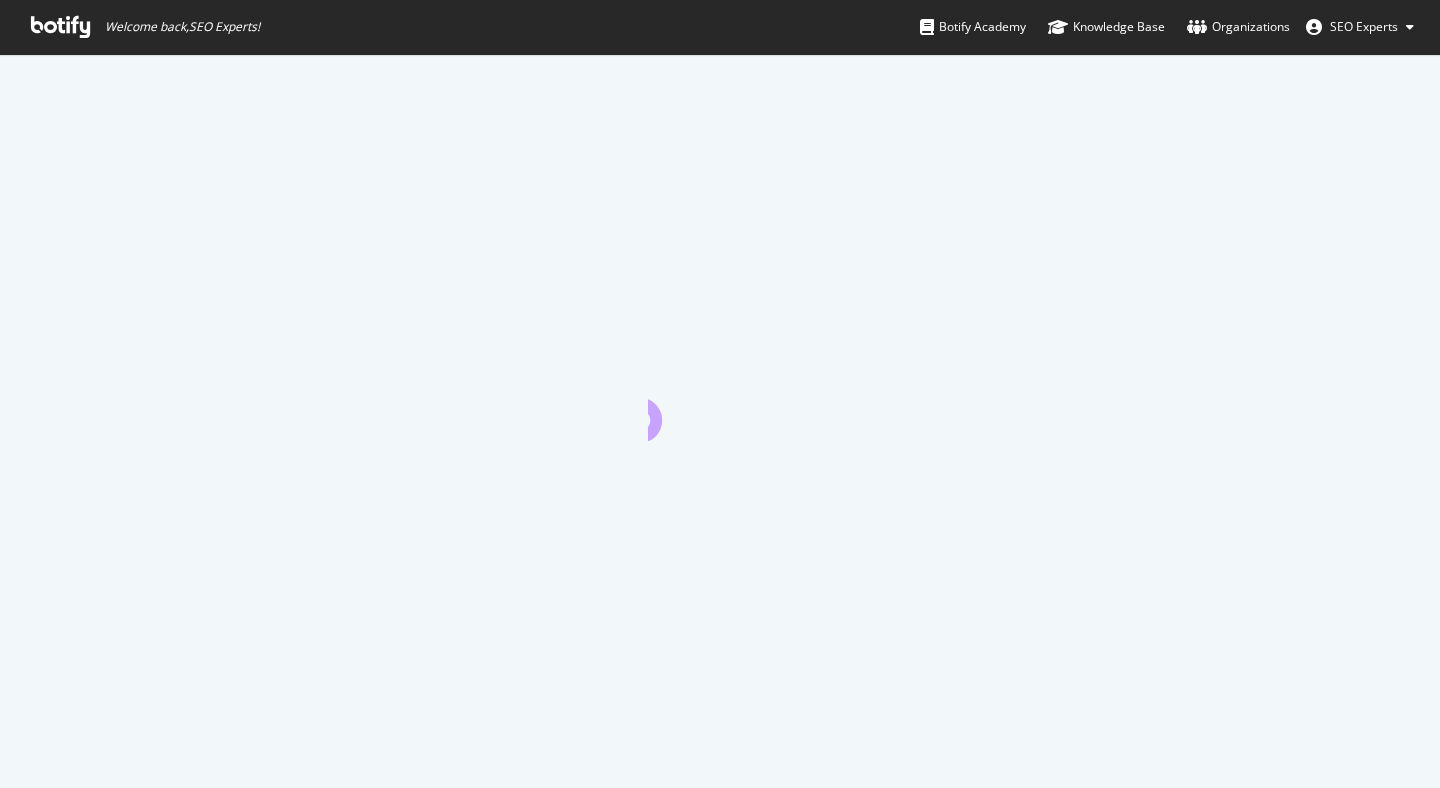 scroll, scrollTop: 0, scrollLeft: 0, axis: both 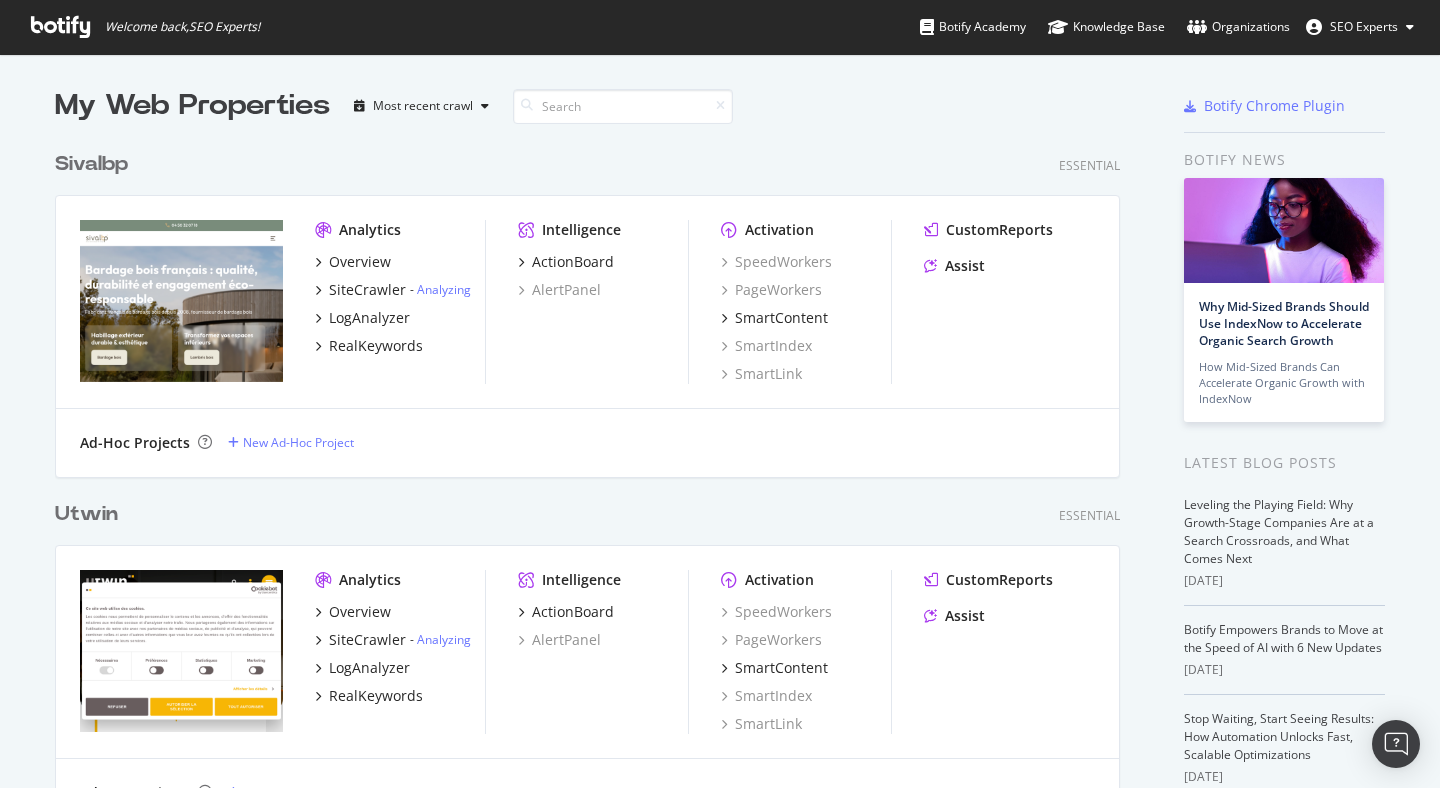 click on "Sivalbp Essential" at bounding box center [587, 164] 